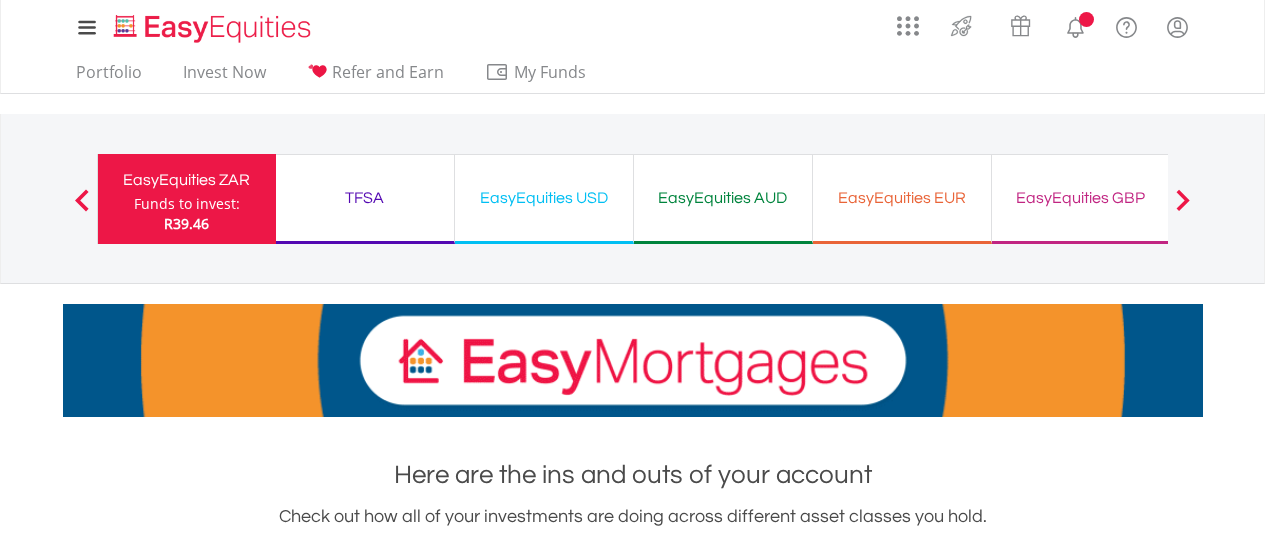 scroll, scrollTop: 0, scrollLeft: 0, axis: both 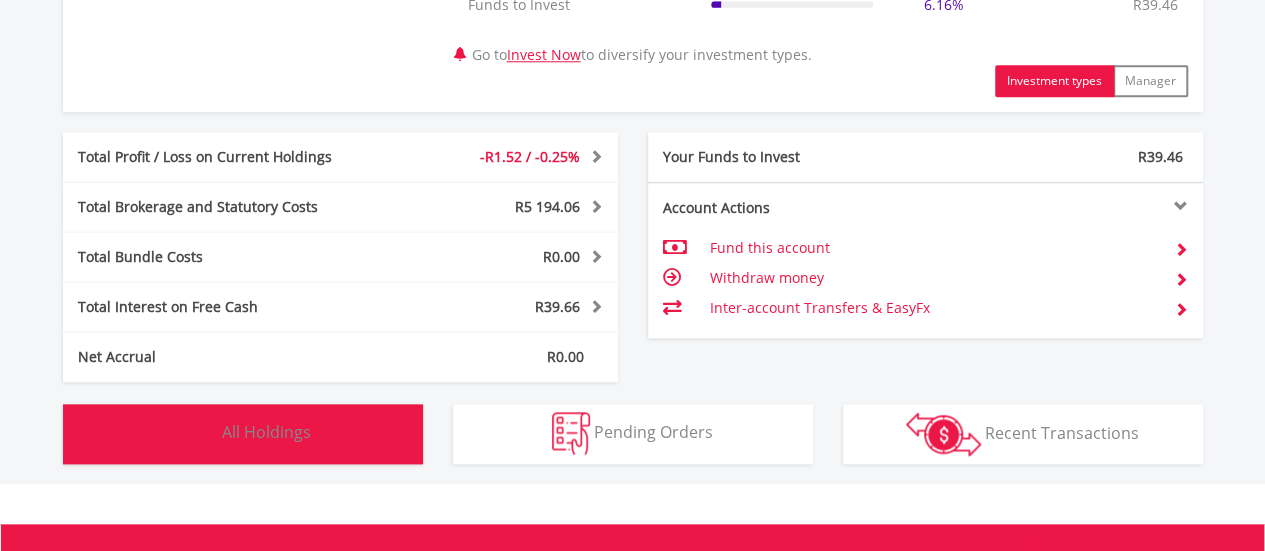 click on "All Holdings" at bounding box center (266, 432) 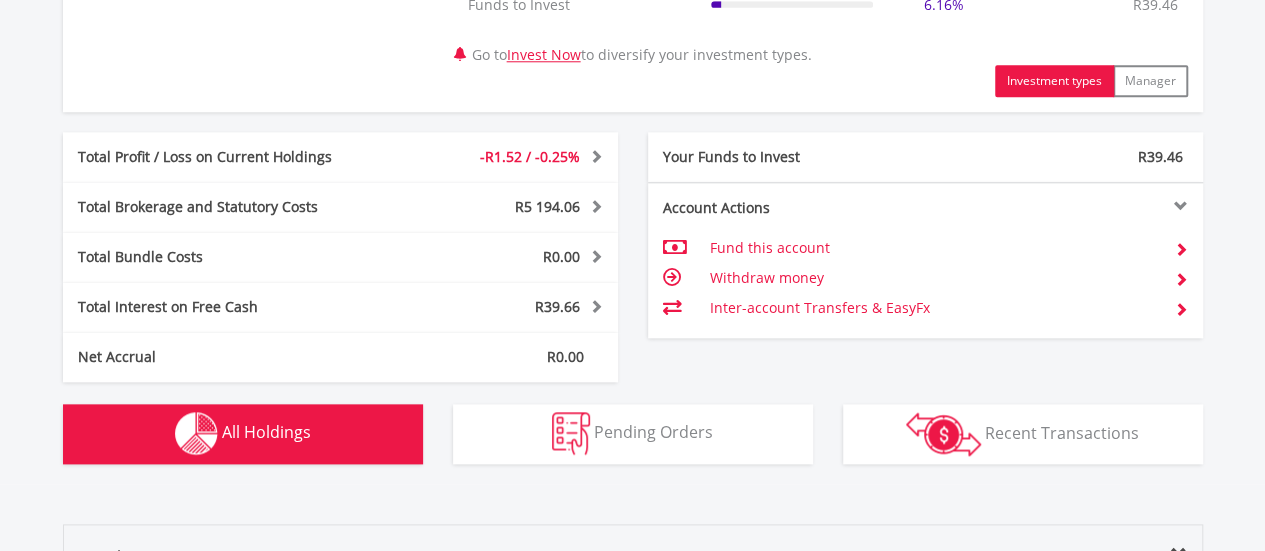 scroll, scrollTop: 1522, scrollLeft: 0, axis: vertical 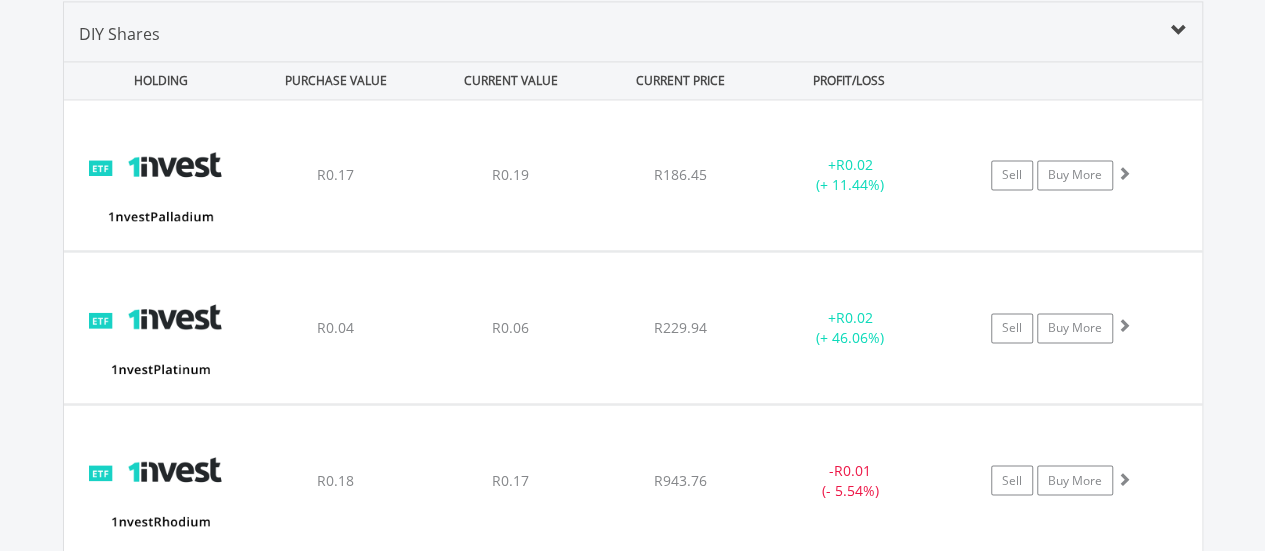 type 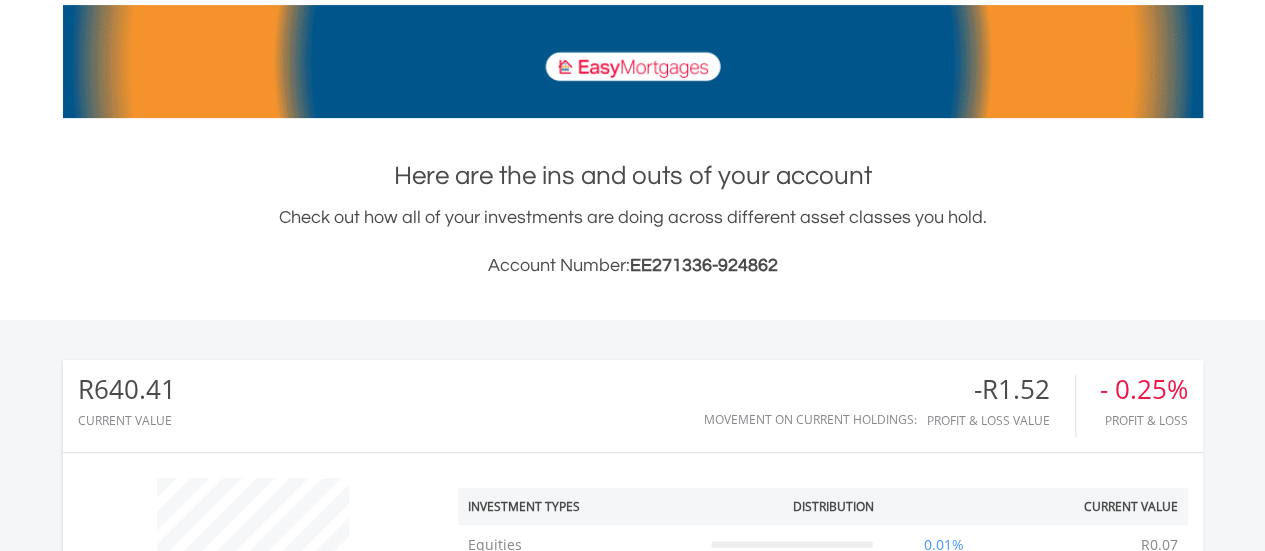 scroll, scrollTop: 0, scrollLeft: 0, axis: both 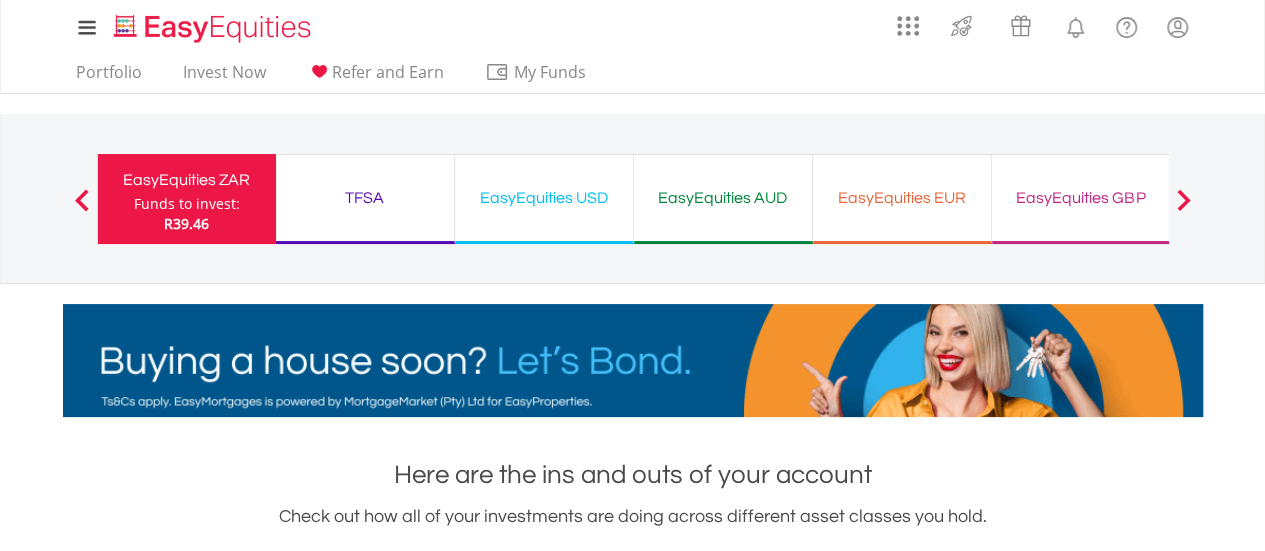 click on "TFSA" at bounding box center (365, 198) 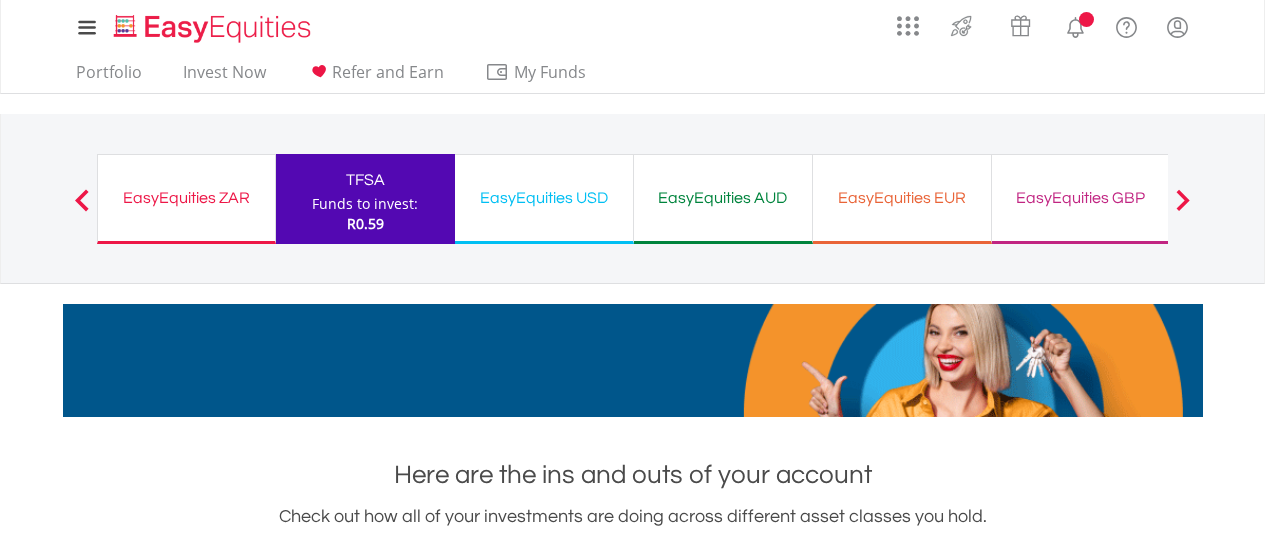 scroll, scrollTop: 0, scrollLeft: 0, axis: both 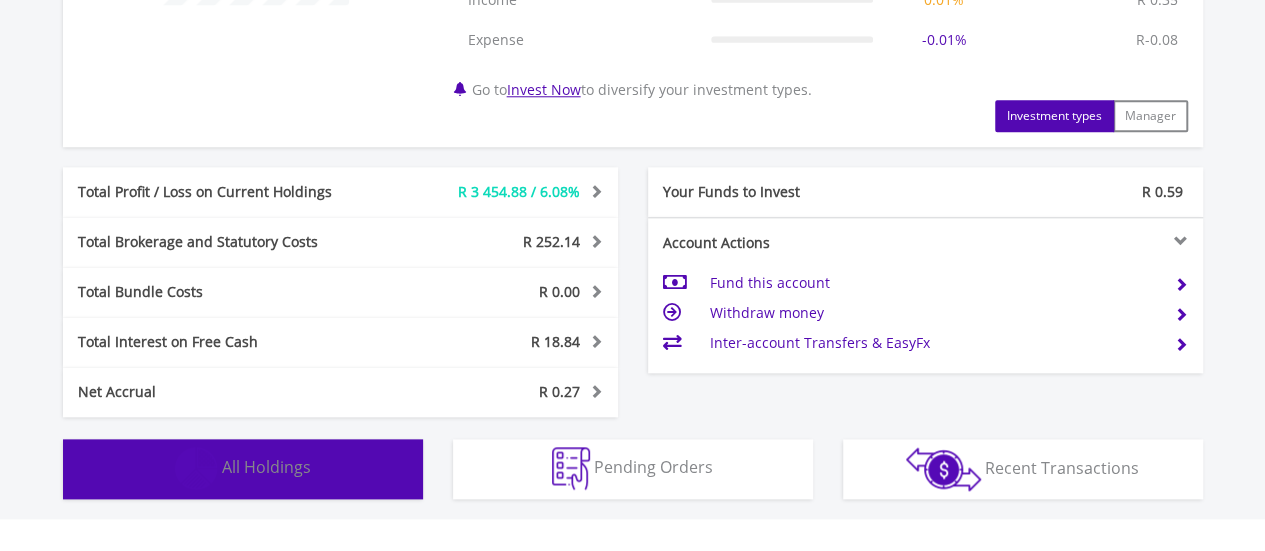 click on "Holdings
All Holdings" at bounding box center (243, 469) 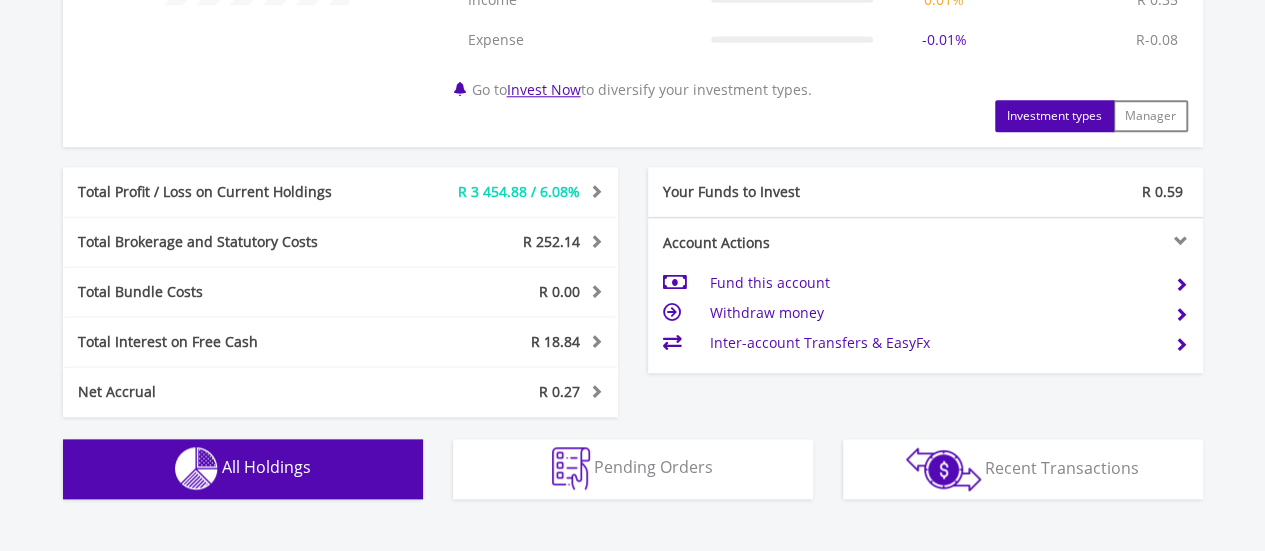 scroll, scrollTop: 1522, scrollLeft: 0, axis: vertical 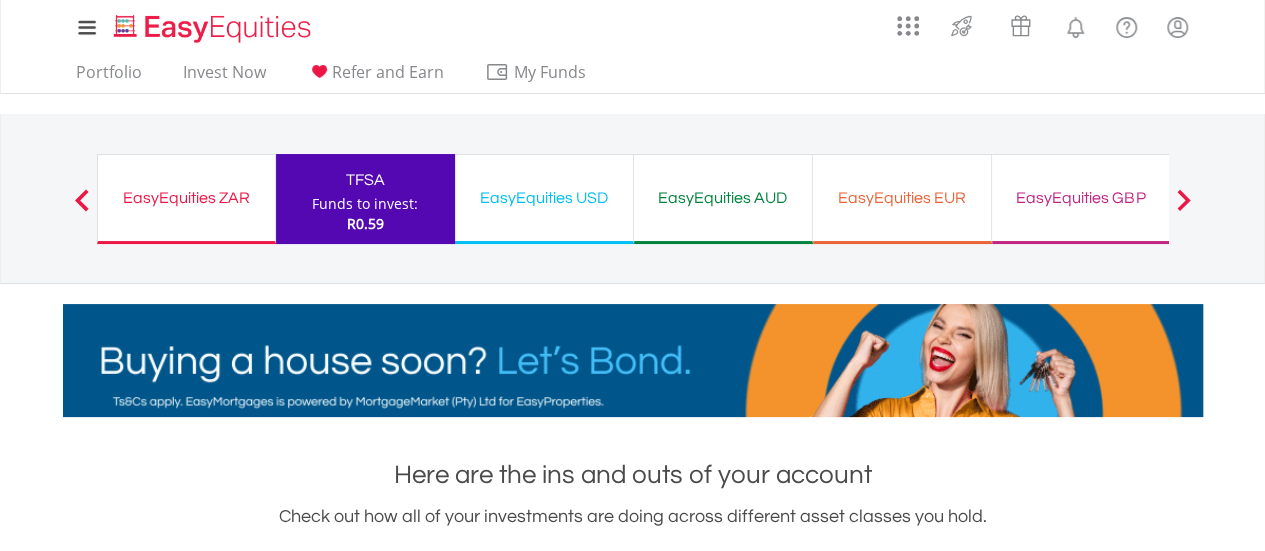 click on "EasyEquities ZAR" at bounding box center (186, 198) 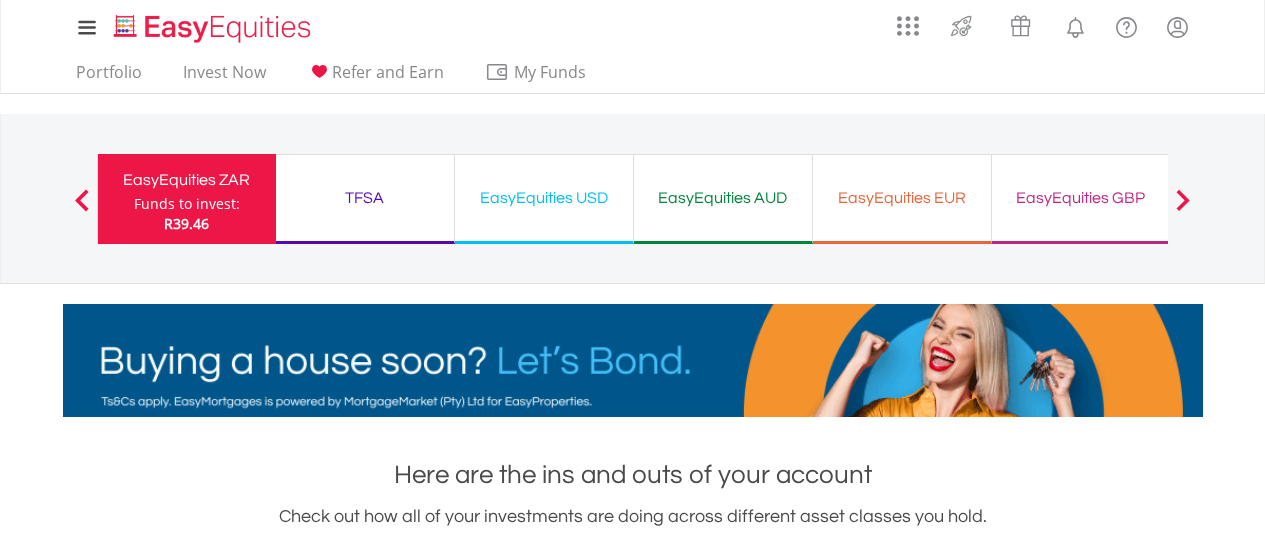 scroll, scrollTop: 0, scrollLeft: 0, axis: both 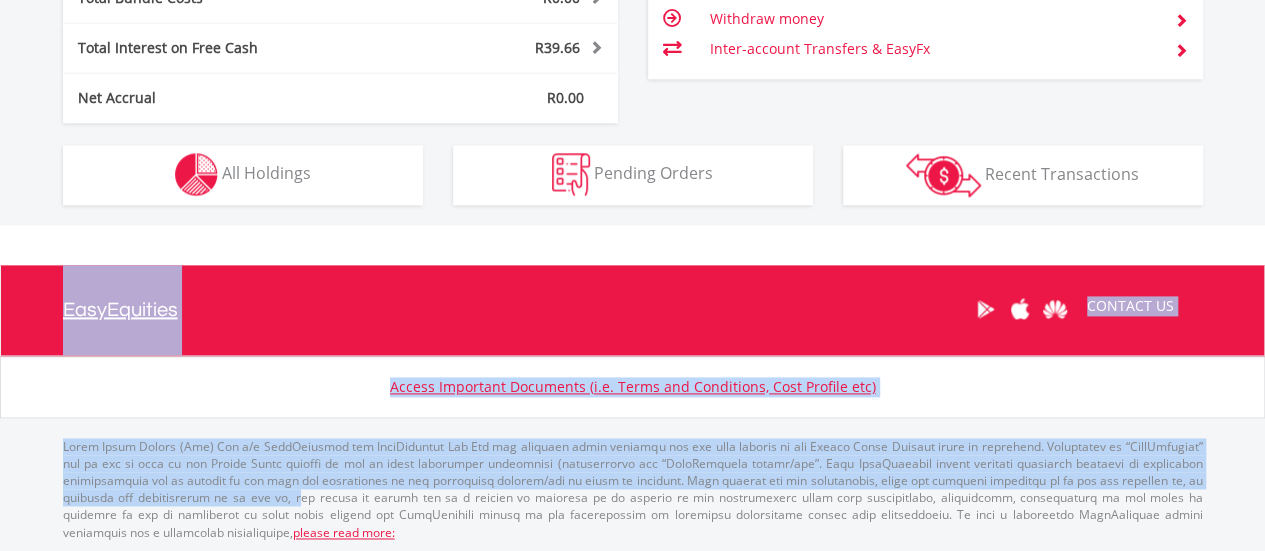 drag, startPoint x: 1264, startPoint y: 483, endPoint x: 1274, endPoint y: 159, distance: 324.1543 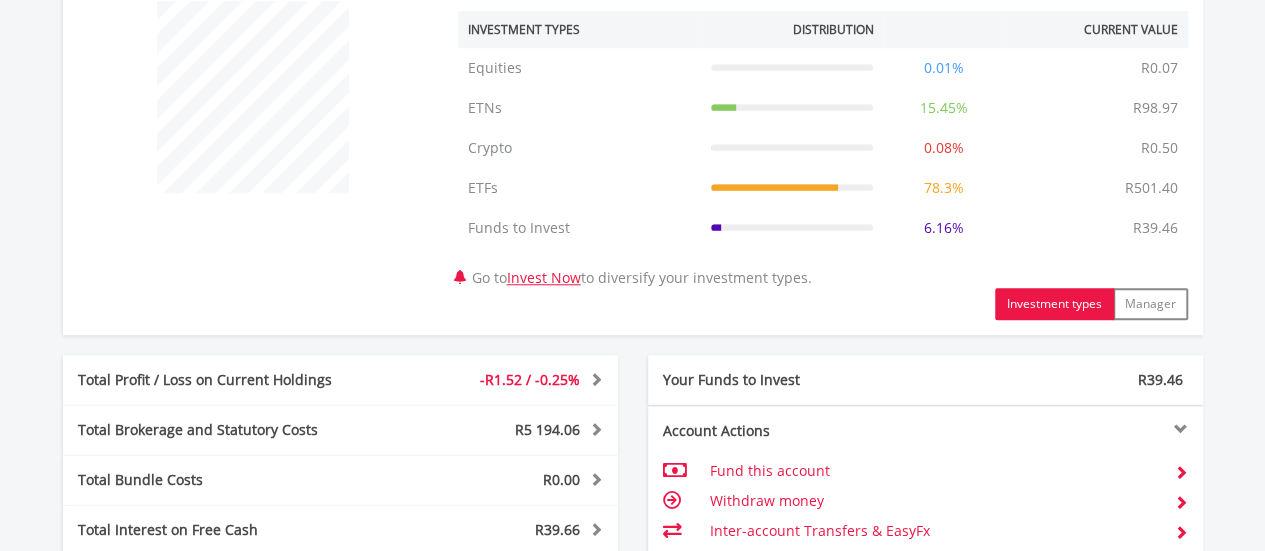 scroll, scrollTop: 293, scrollLeft: 0, axis: vertical 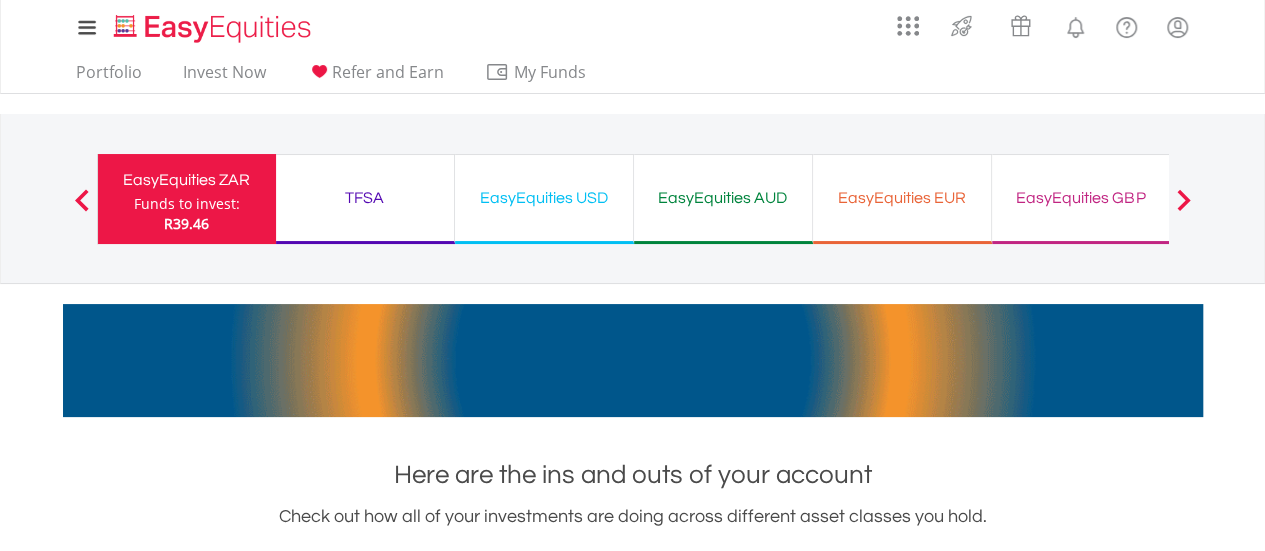 click at bounding box center [1183, 200] 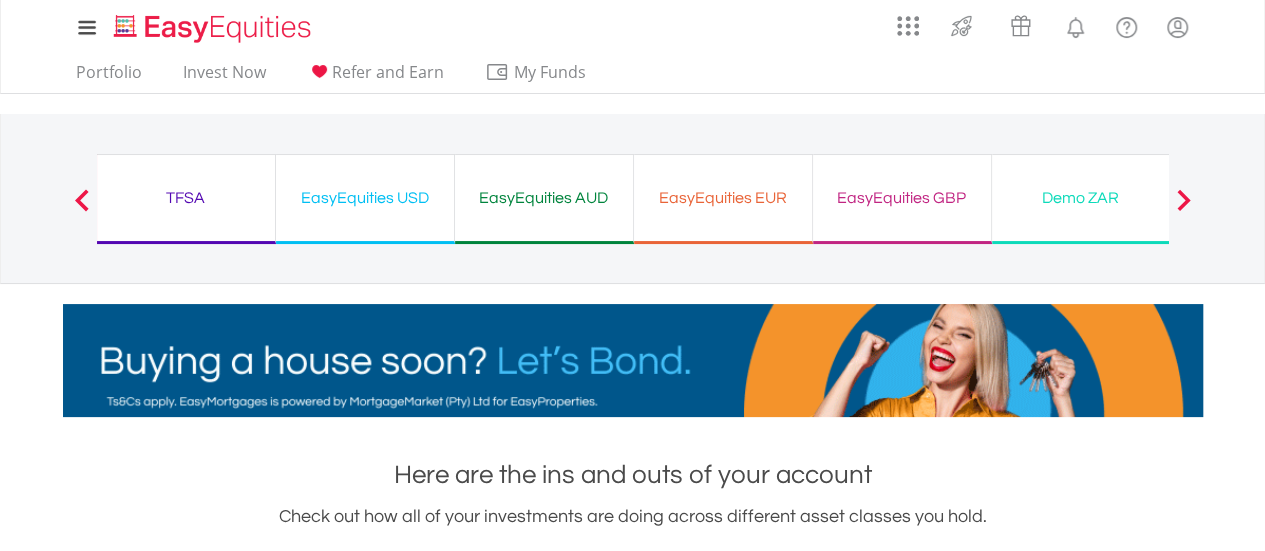 click at bounding box center [1183, 200] 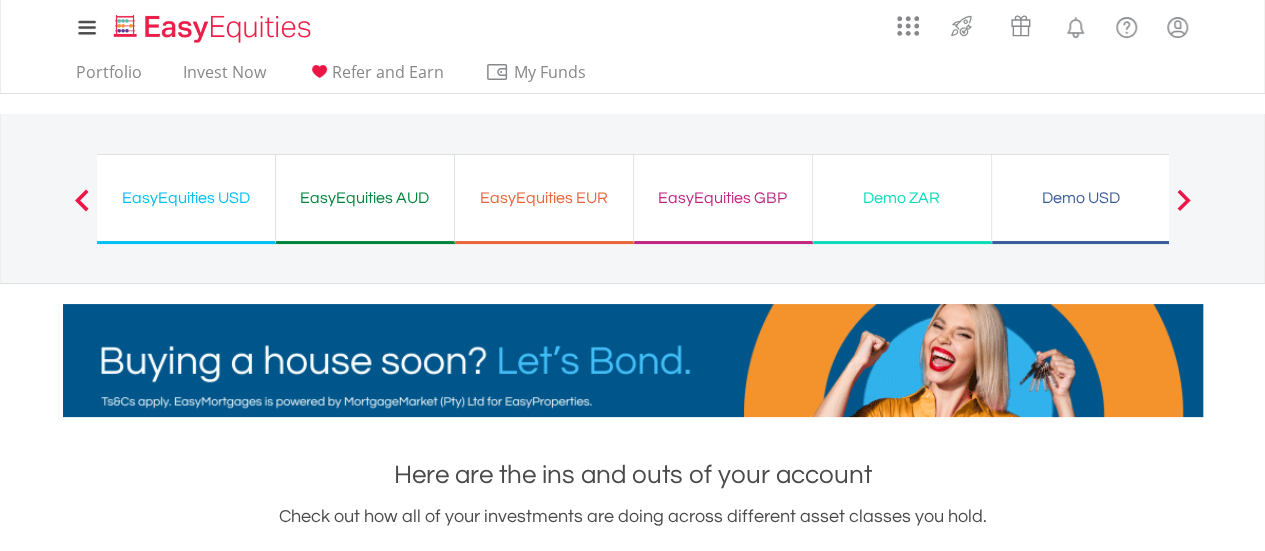 click at bounding box center (1183, 200) 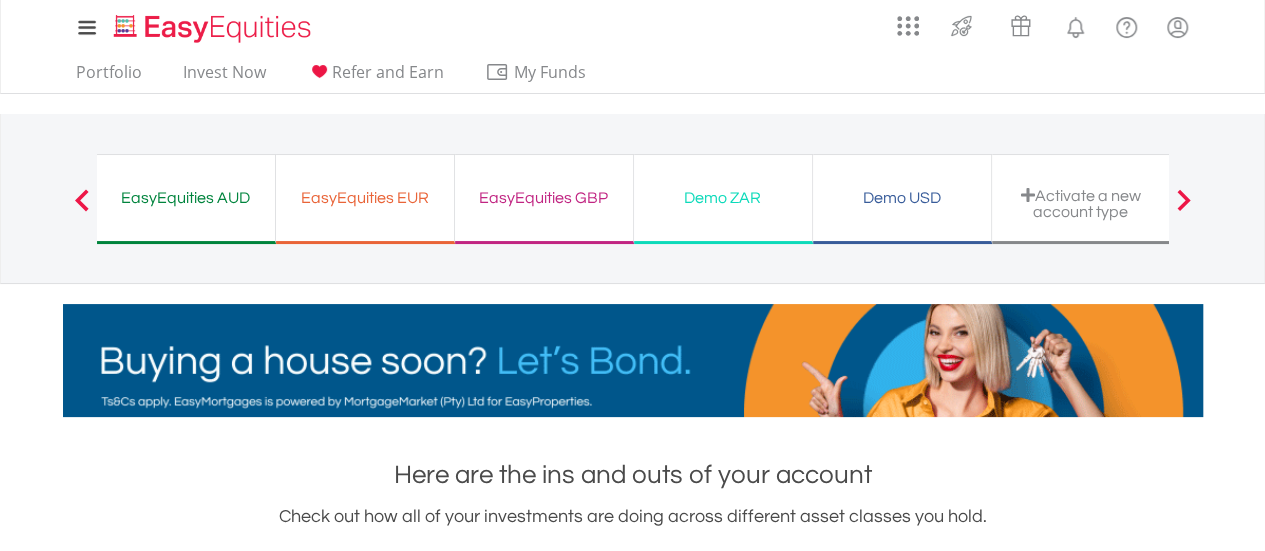 click at bounding box center [1183, 200] 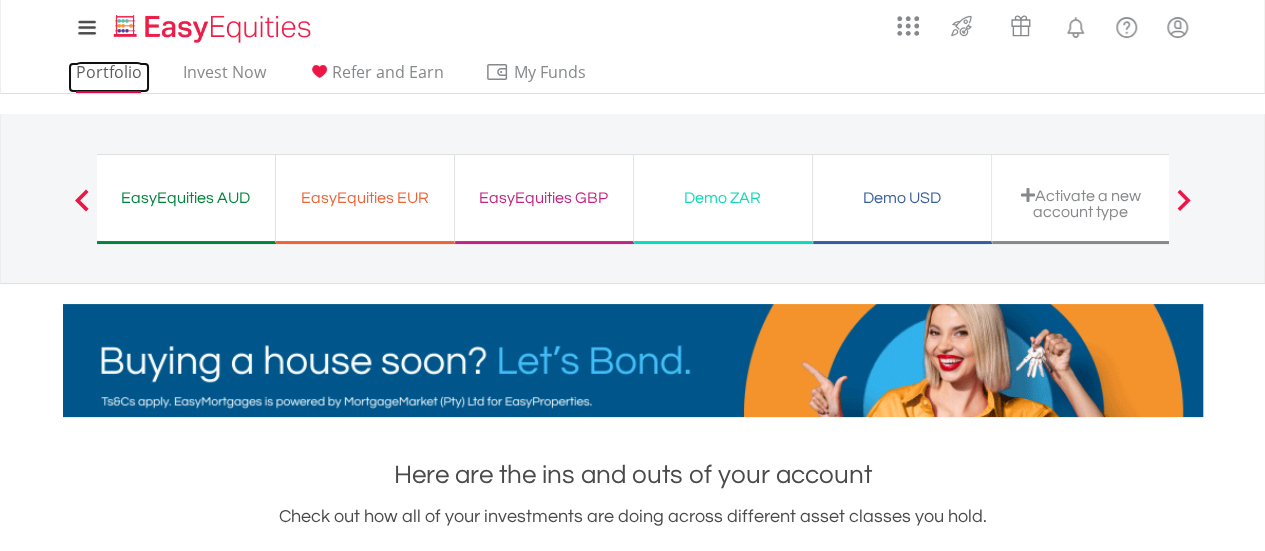 click on "Portfolio" at bounding box center [109, 77] 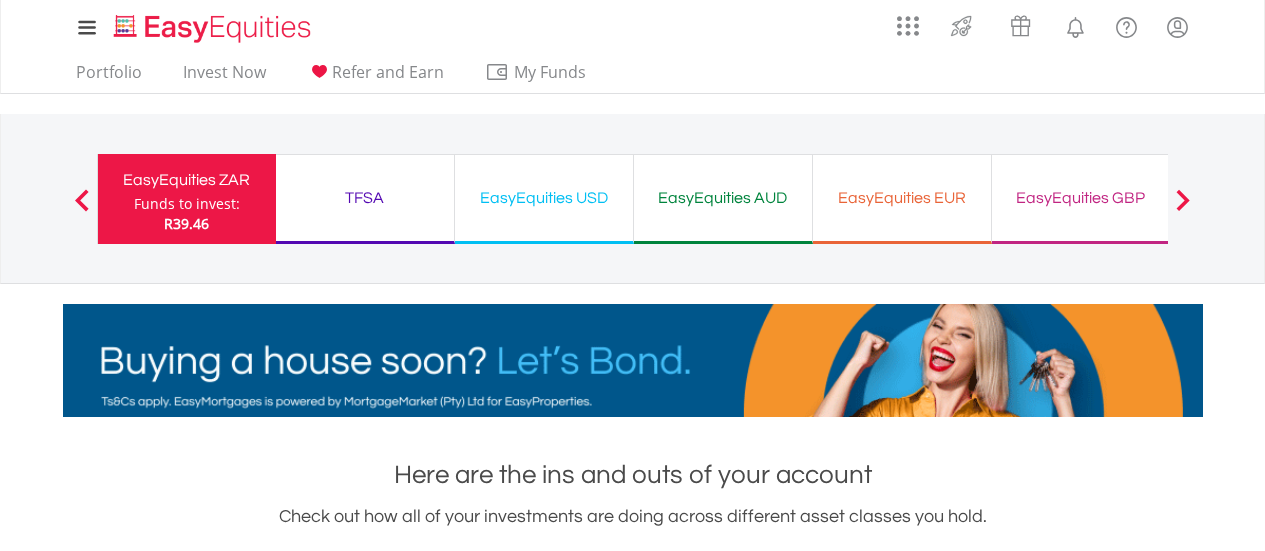 scroll, scrollTop: 0, scrollLeft: 0, axis: both 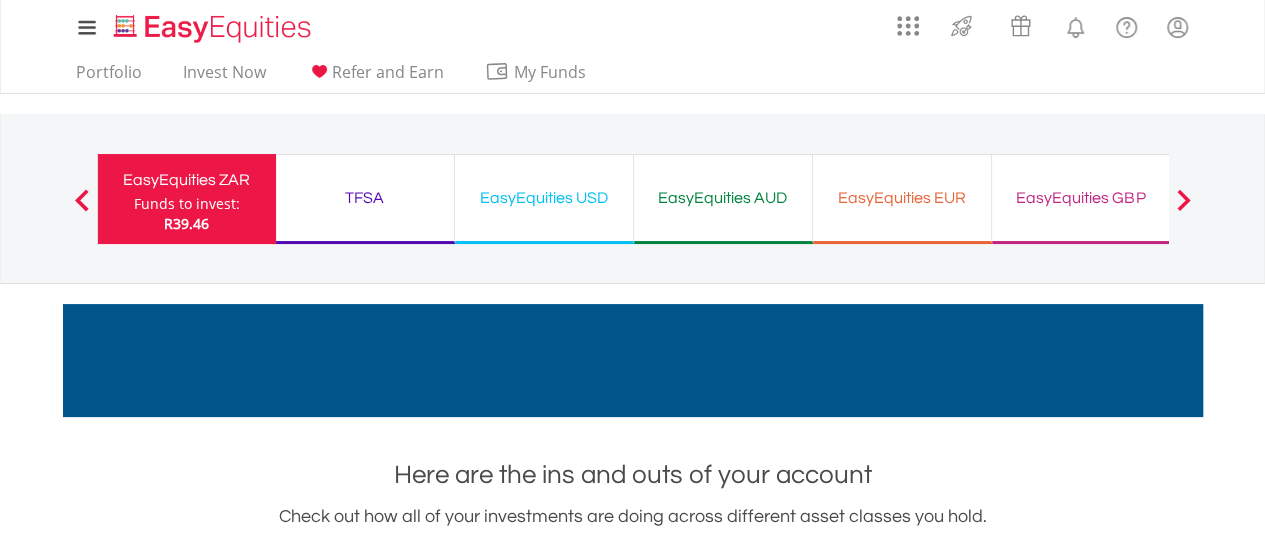 click on "TFSA" at bounding box center [365, 198] 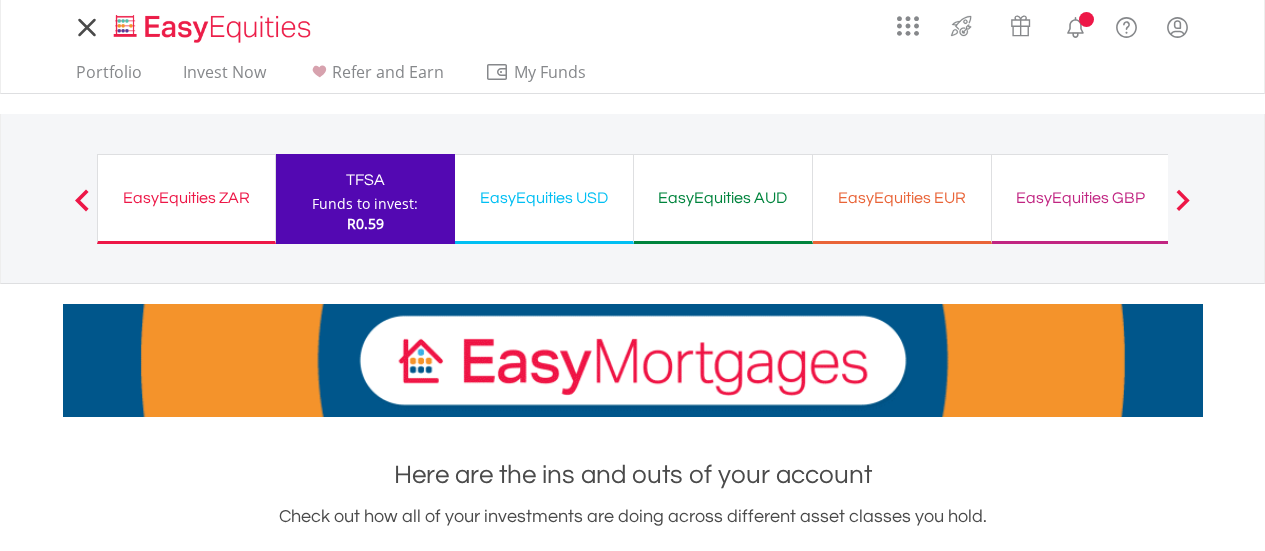 scroll, scrollTop: 0, scrollLeft: 0, axis: both 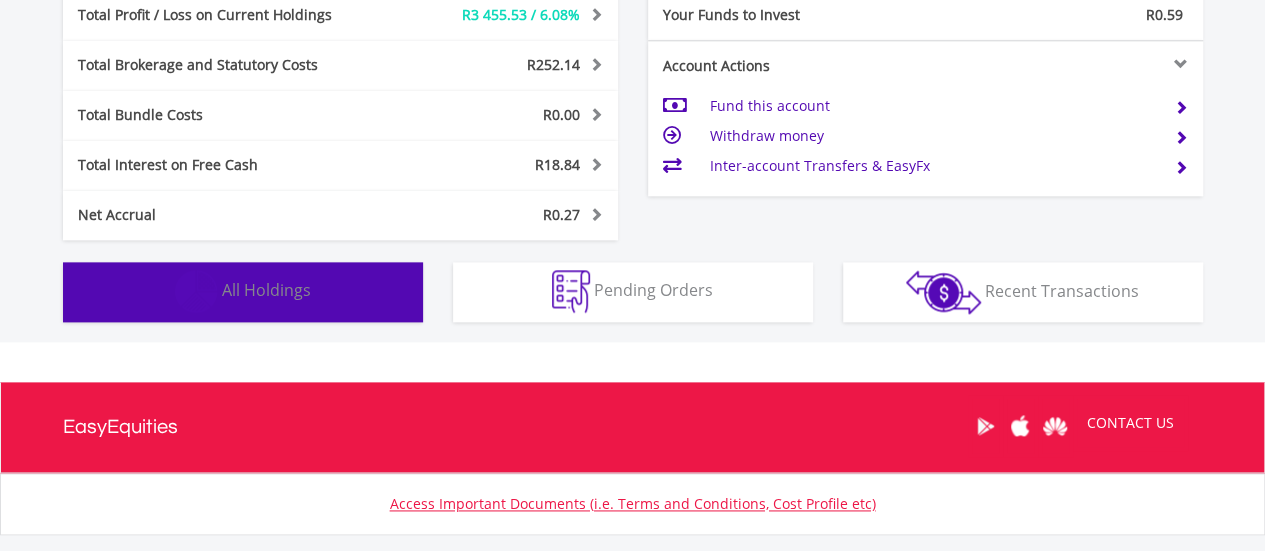 click on "Holdings
All Holdings" at bounding box center (243, 292) 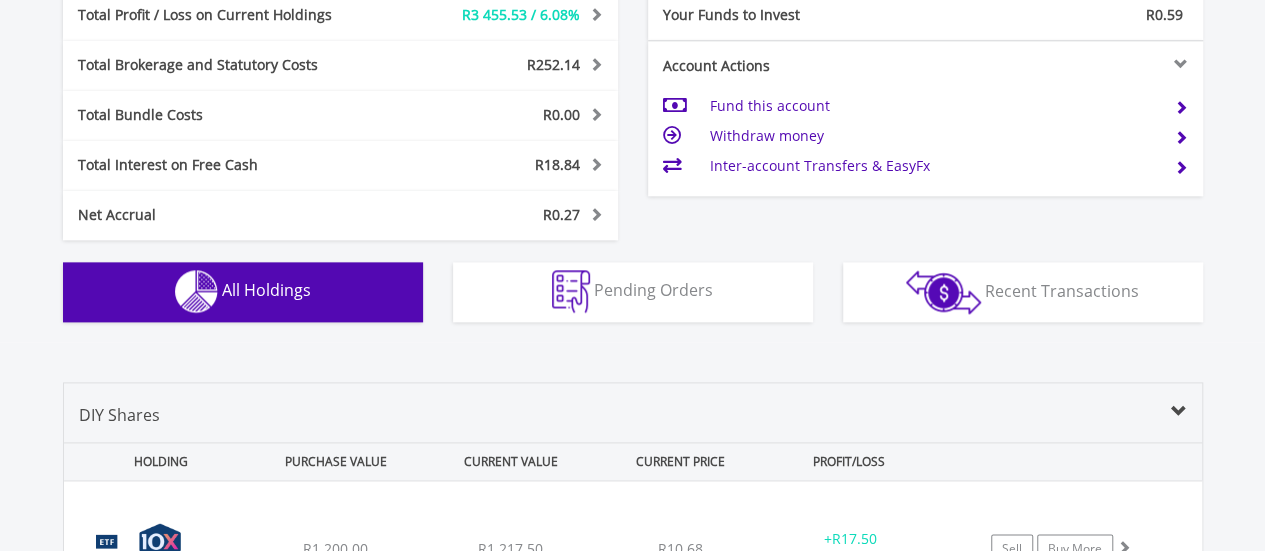 scroll, scrollTop: 1522, scrollLeft: 0, axis: vertical 